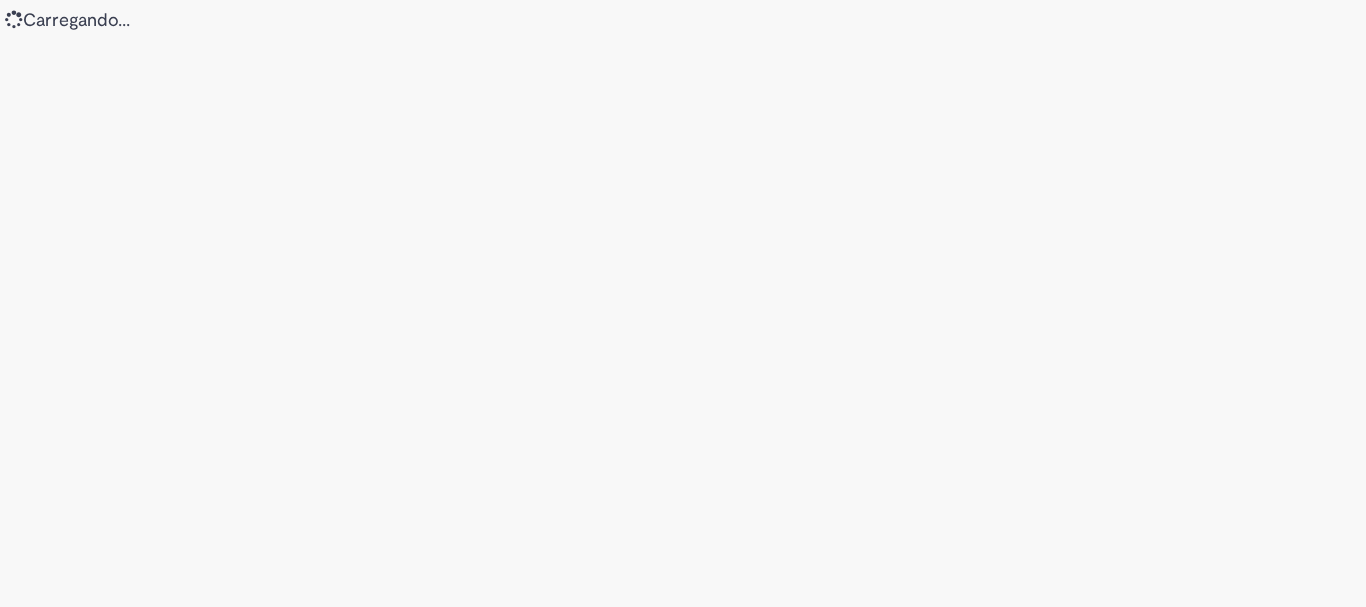 scroll, scrollTop: 0, scrollLeft: 0, axis: both 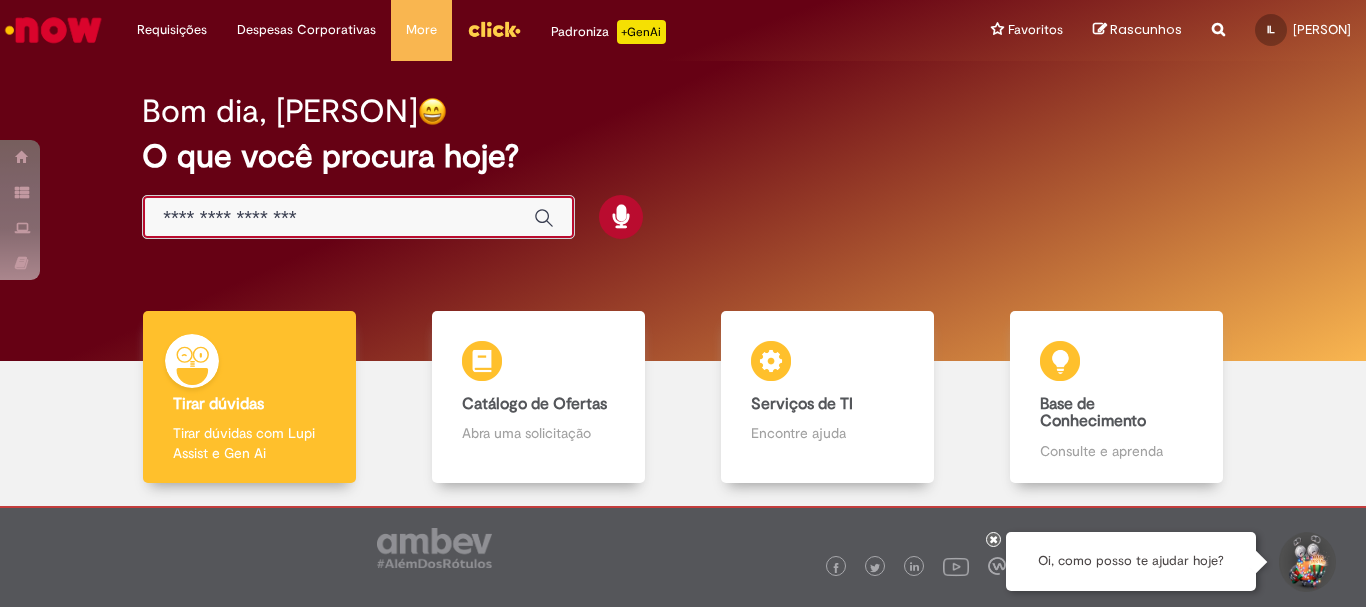 click at bounding box center [338, 218] 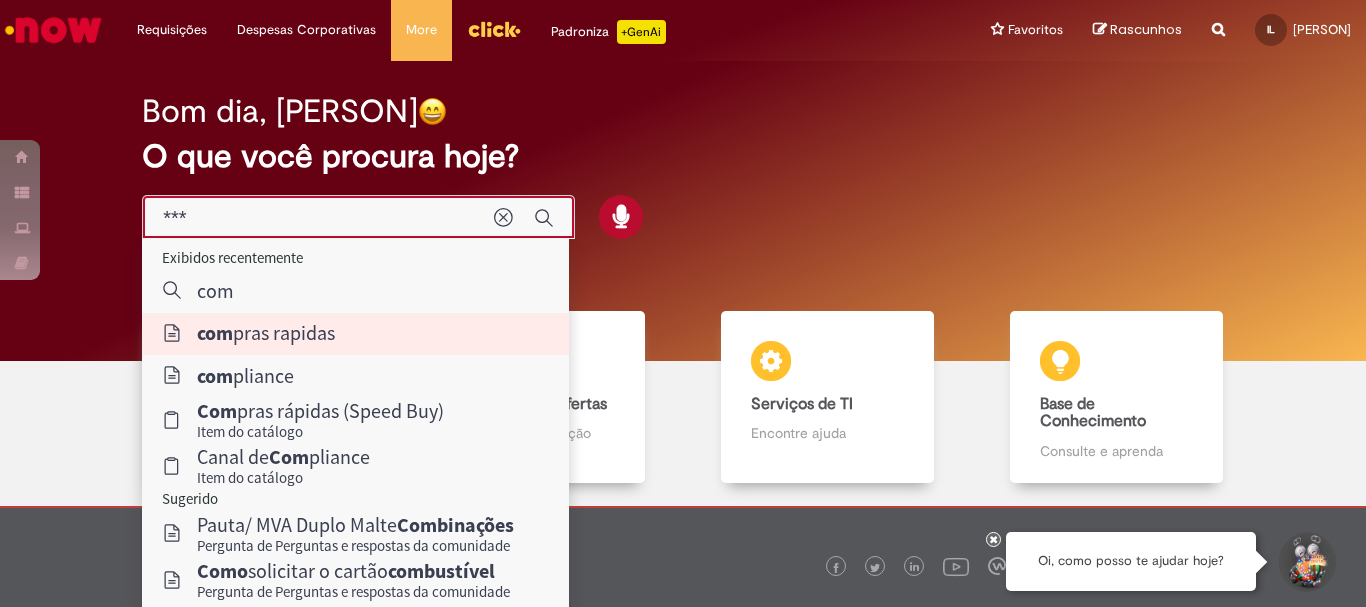 type on "**********" 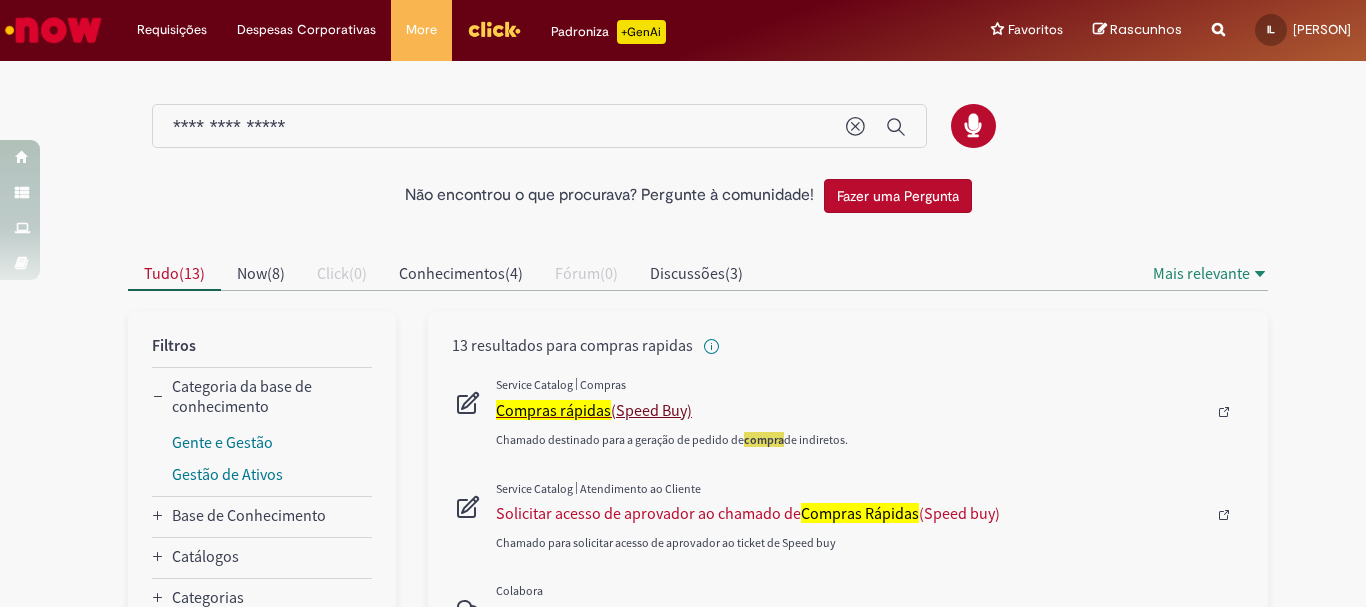 click on "Compras rápidas  (Speed Buy)" at bounding box center (851, 410) 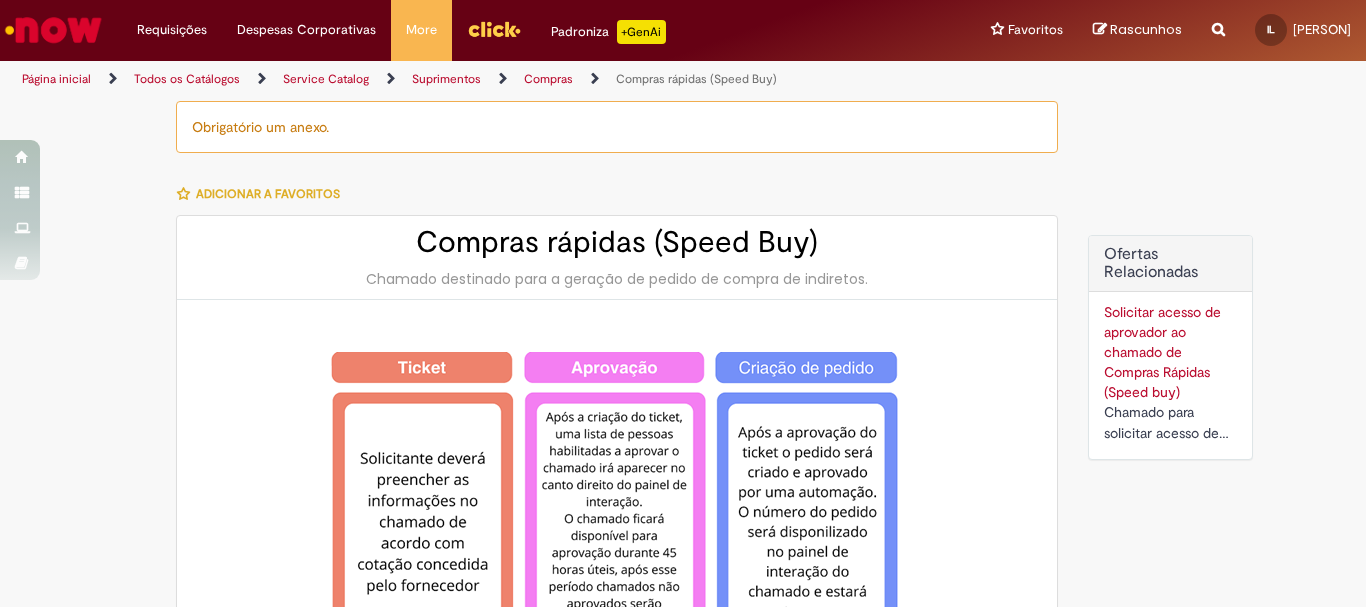 type on "********" 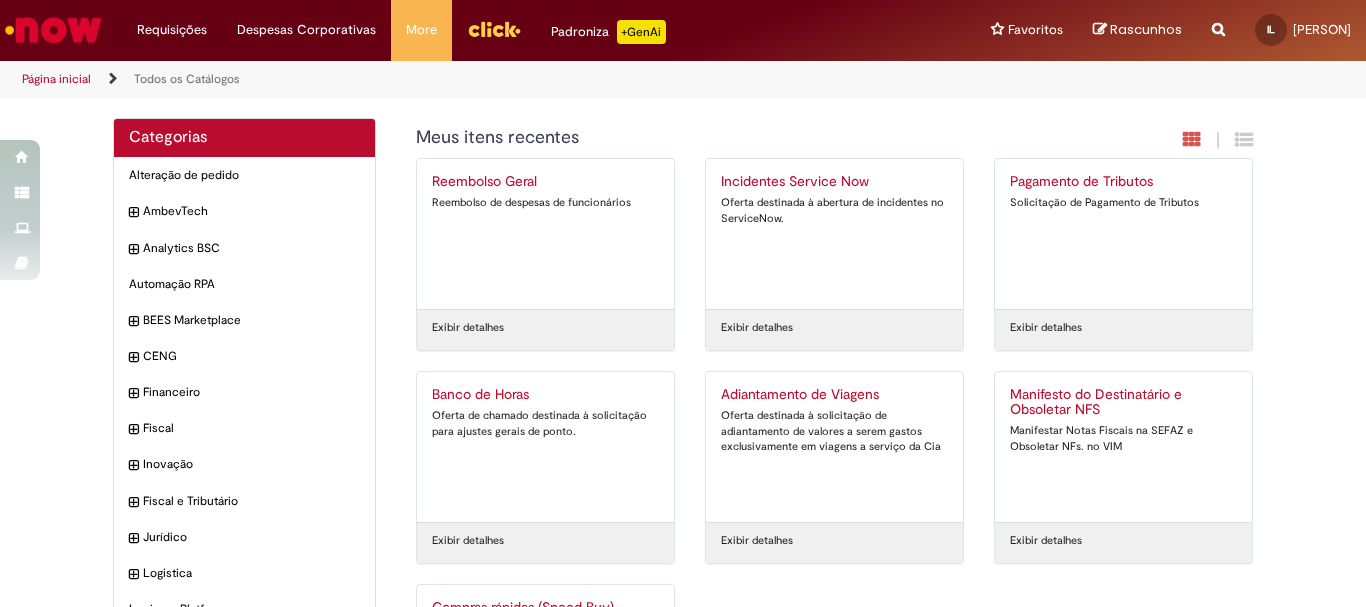 click on "Todos os Catálogos" at bounding box center (187, 79) 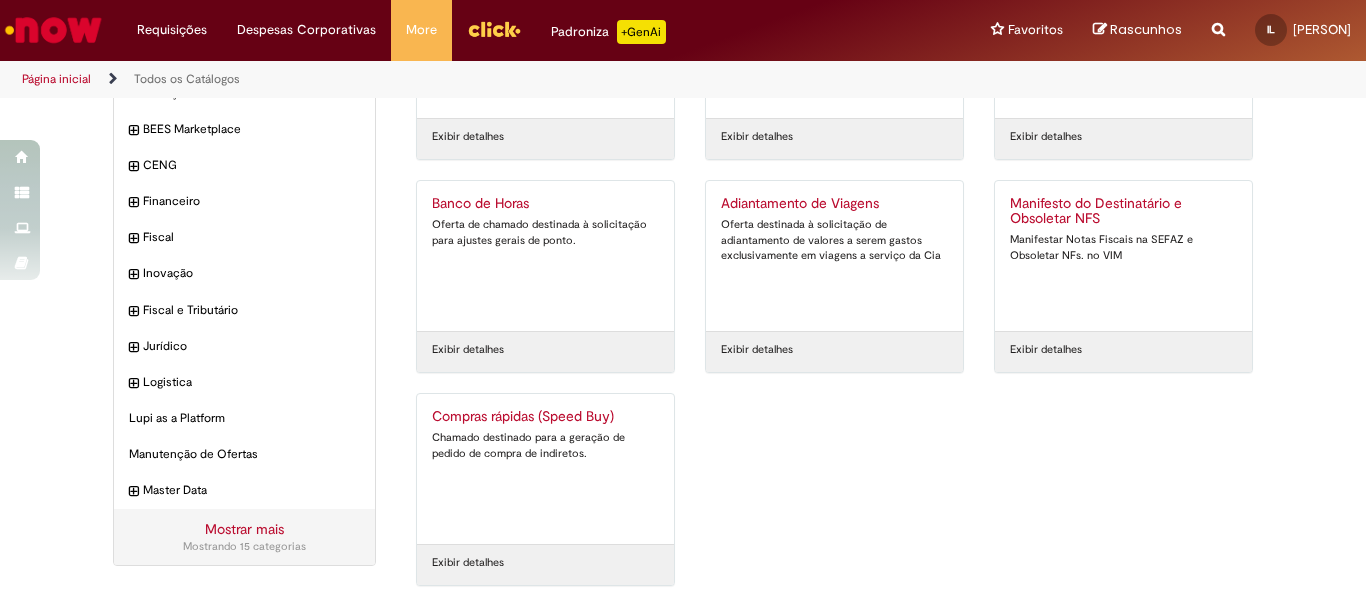 scroll, scrollTop: 0, scrollLeft: 0, axis: both 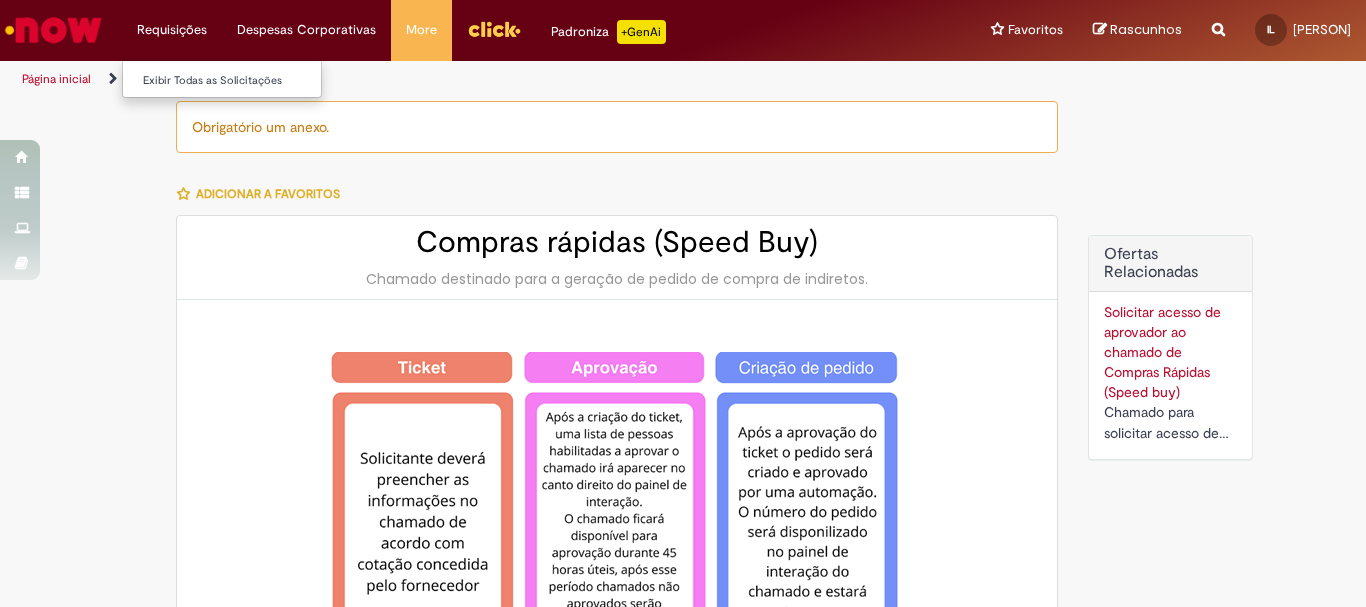 click on "Requisições
Exibir Todas as Solicitações" at bounding box center (172, 30) 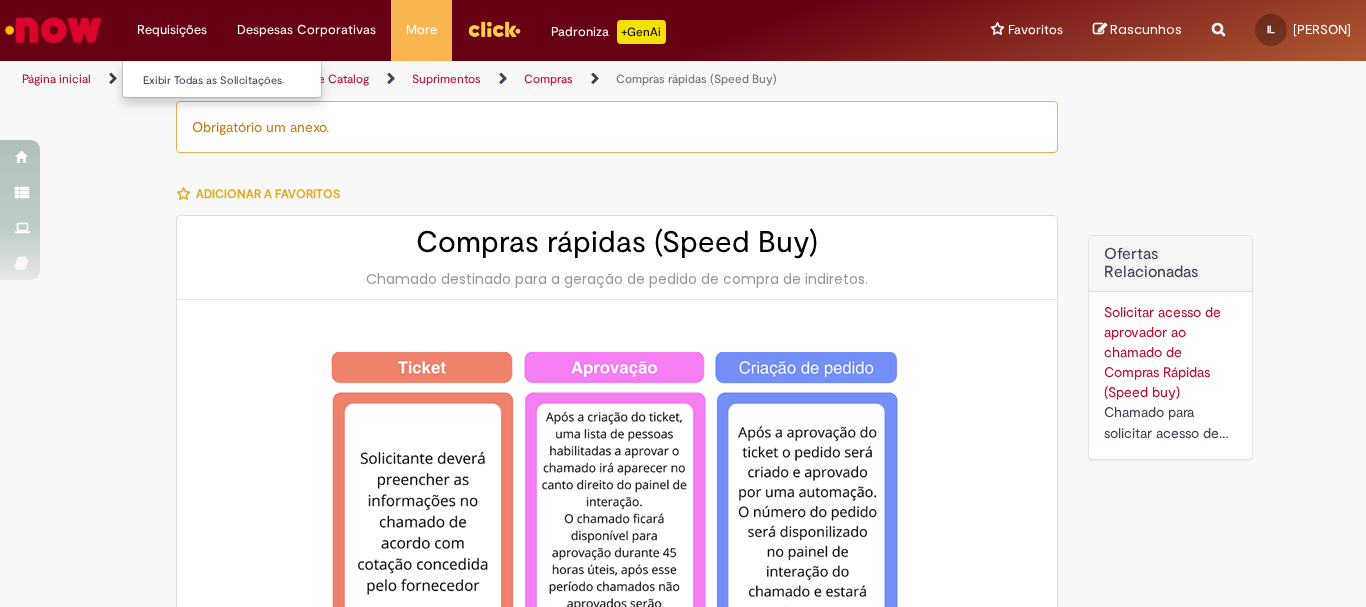 type on "********" 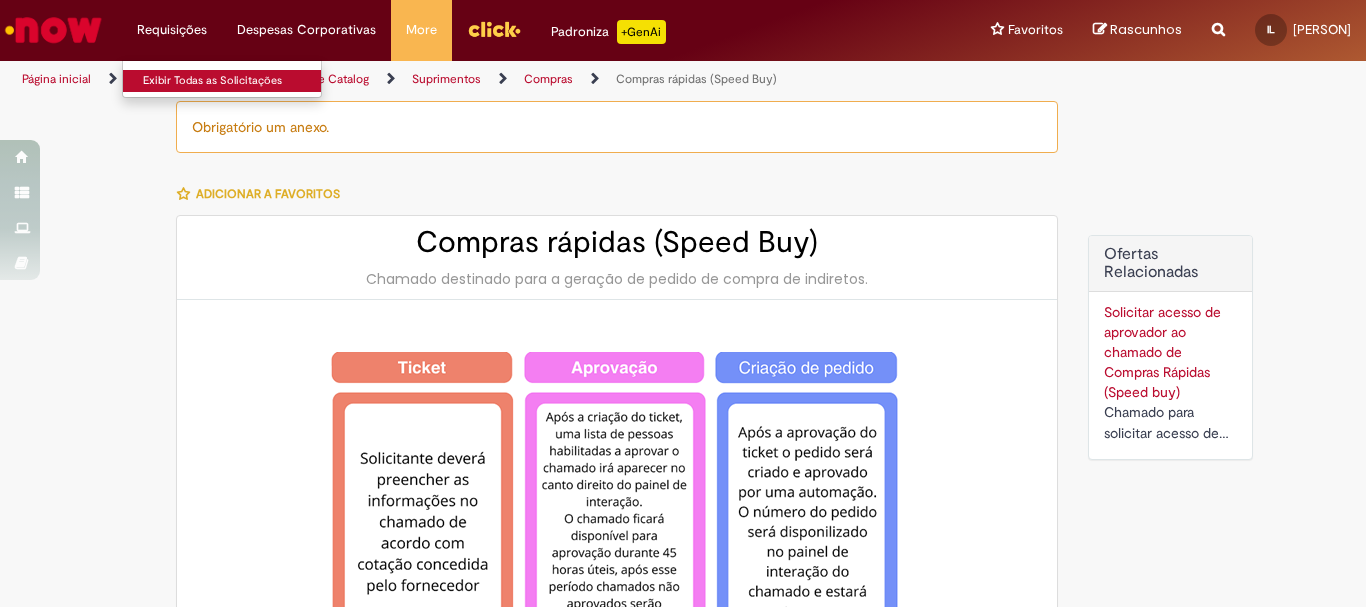 click on "Exibir Todas as Solicitações" at bounding box center [233, 81] 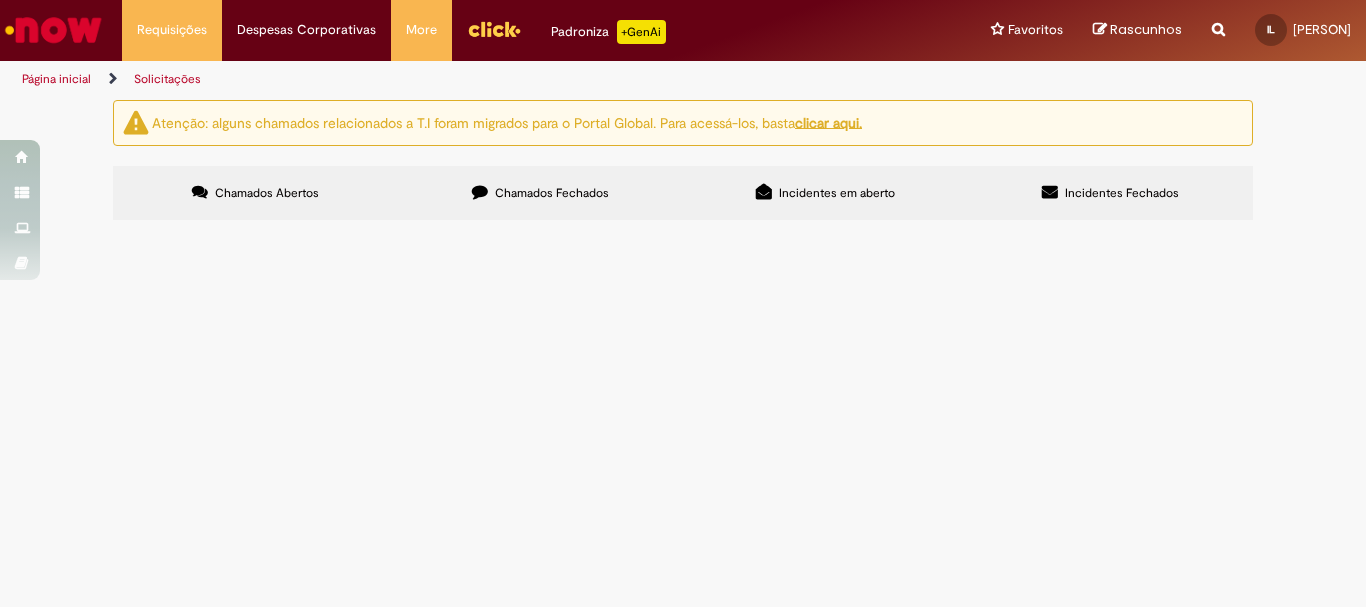 click on "Chamados Fechados" at bounding box center (552, 193) 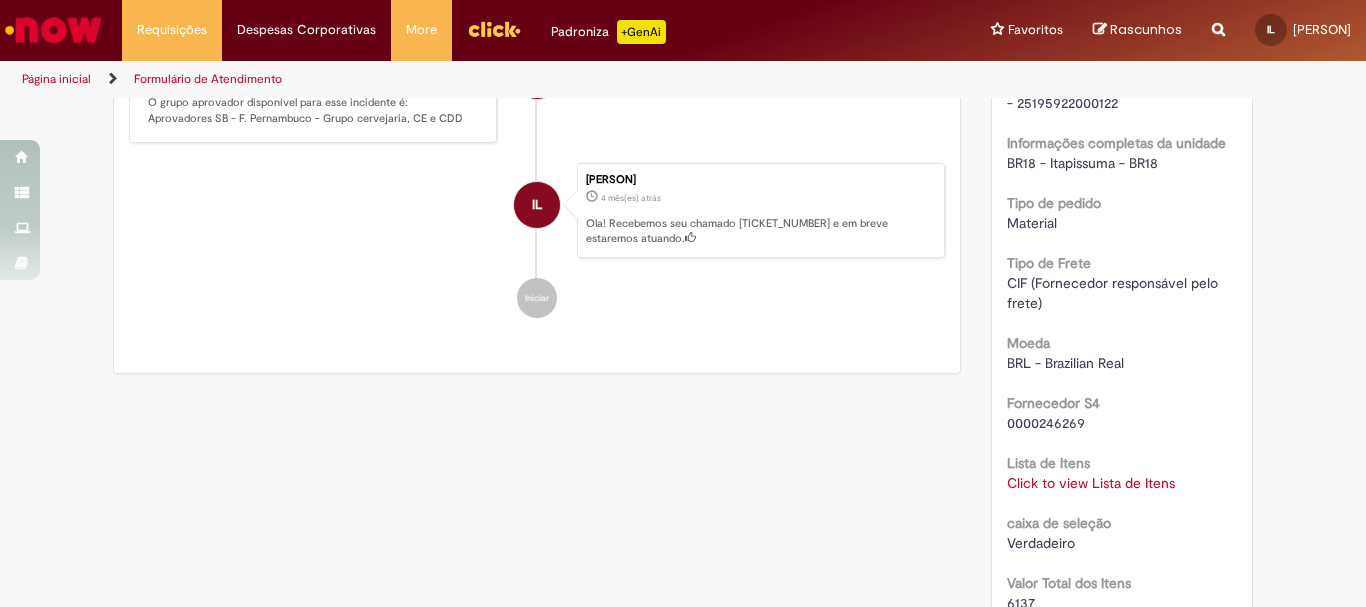 scroll, scrollTop: 1615, scrollLeft: 0, axis: vertical 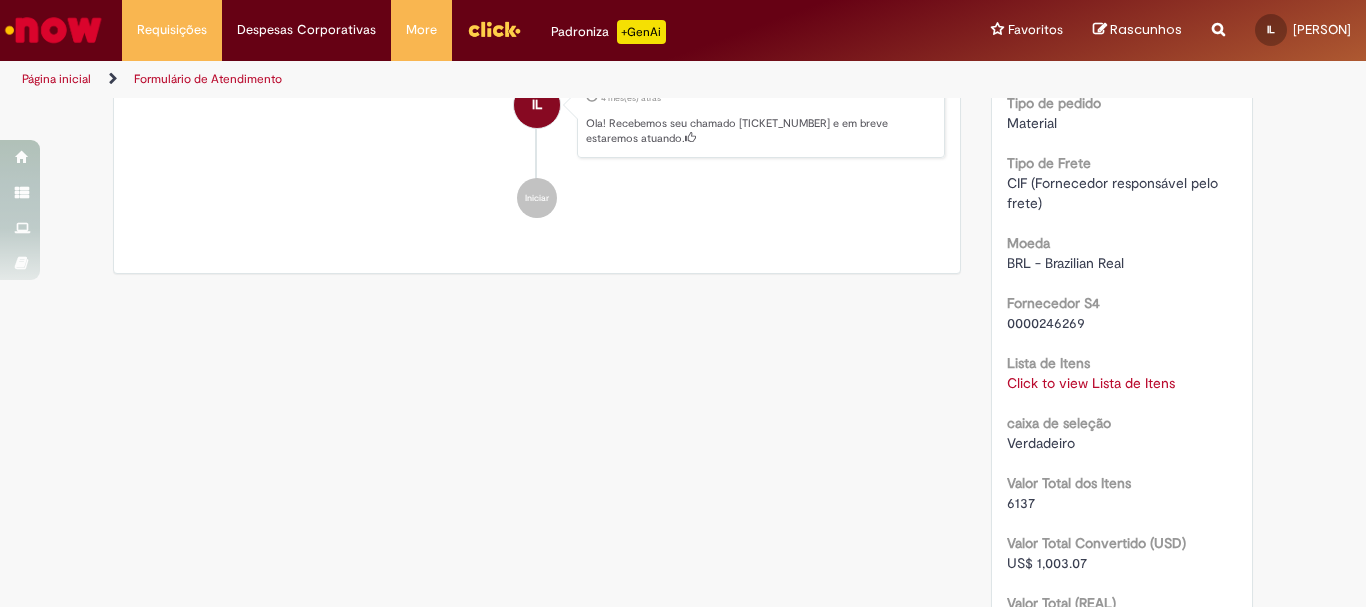 click on "Click to view Lista de Itens" at bounding box center (1091, 383) 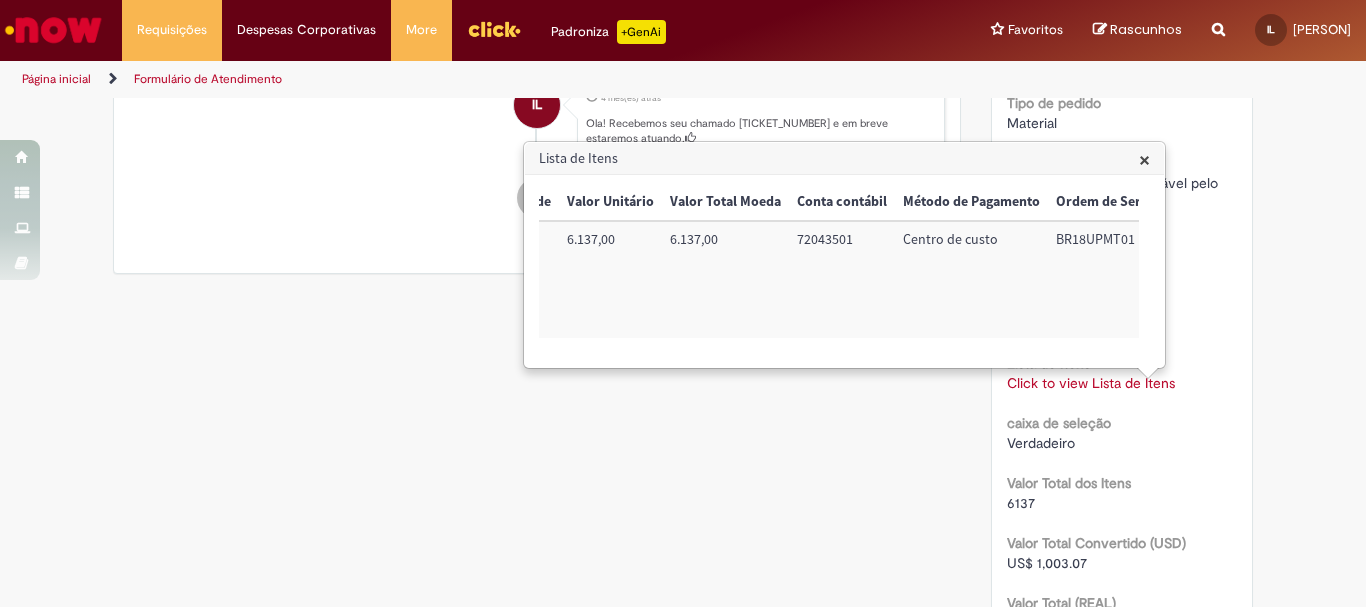 scroll, scrollTop: 0, scrollLeft: 376, axis: horizontal 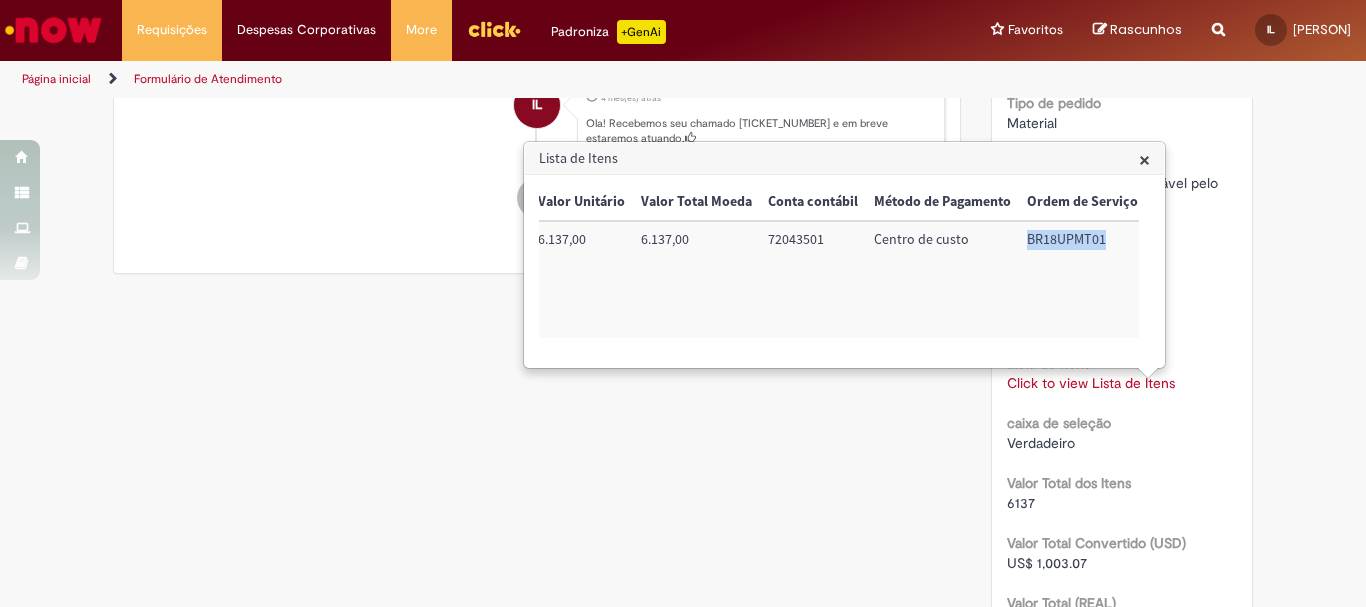drag, startPoint x: 1021, startPoint y: 237, endPoint x: 1104, endPoint y: 242, distance: 83.15047 